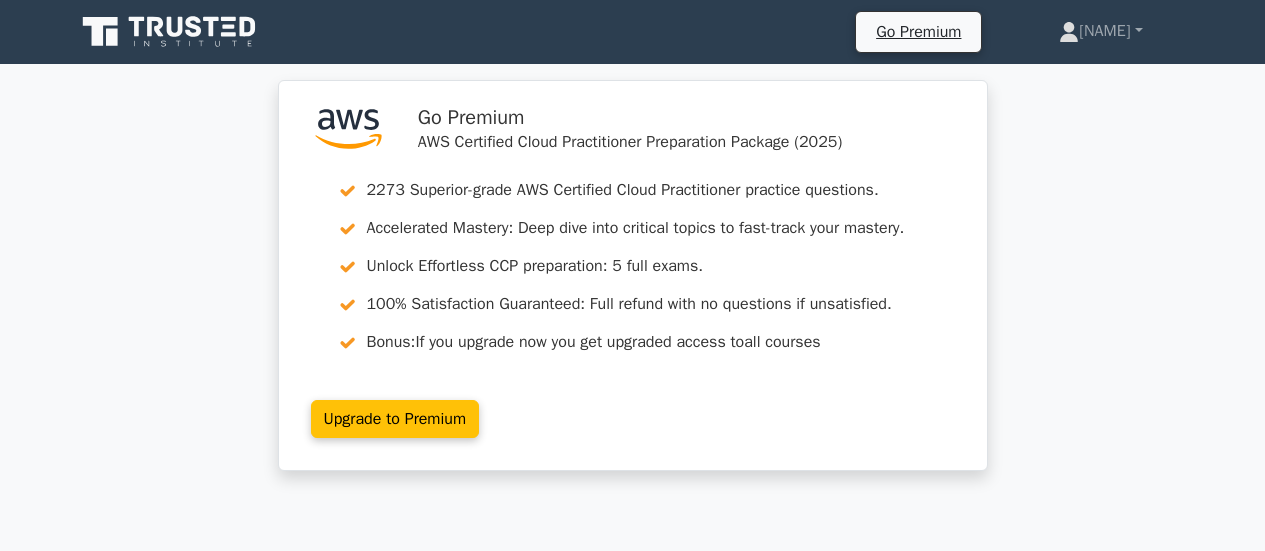scroll, scrollTop: 4208, scrollLeft: 0, axis: vertical 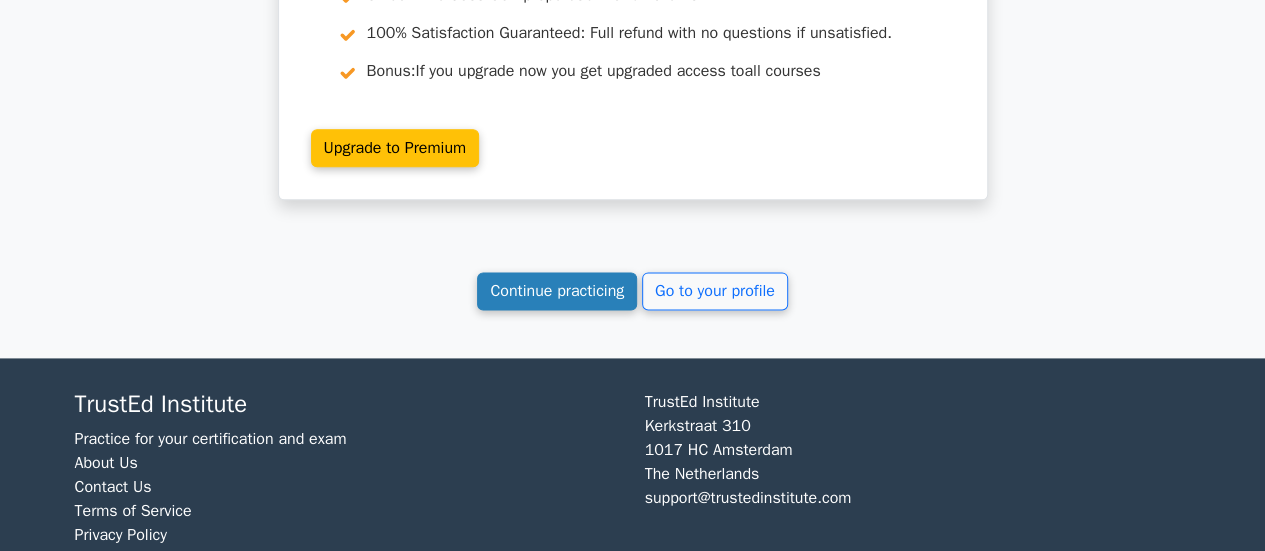 click on "Continue practicing" at bounding box center [557, 291] 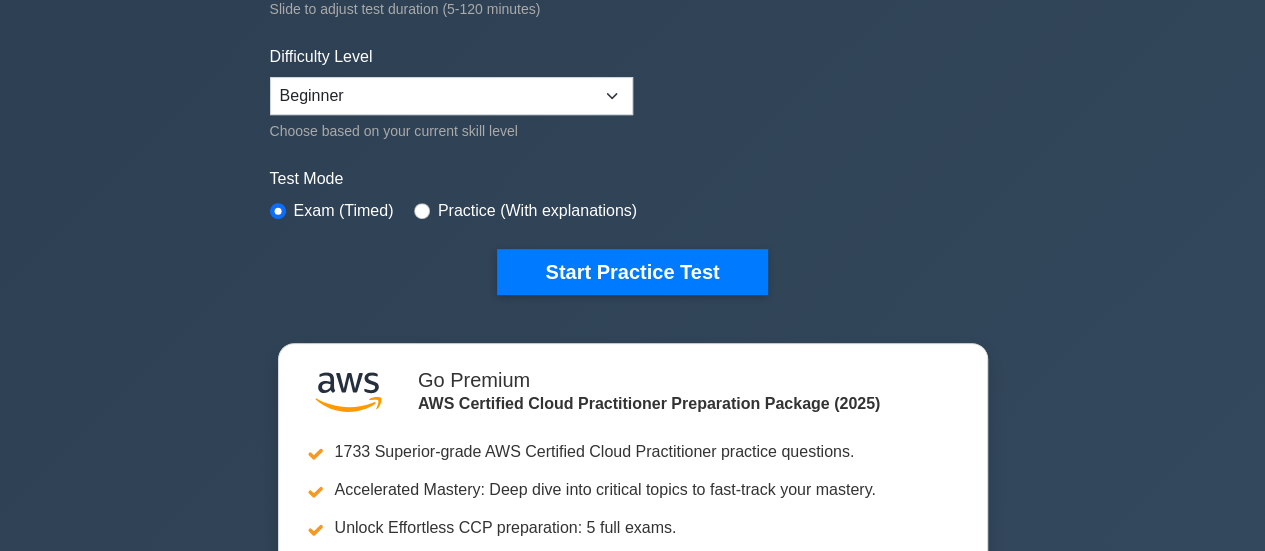 scroll, scrollTop: 0, scrollLeft: 0, axis: both 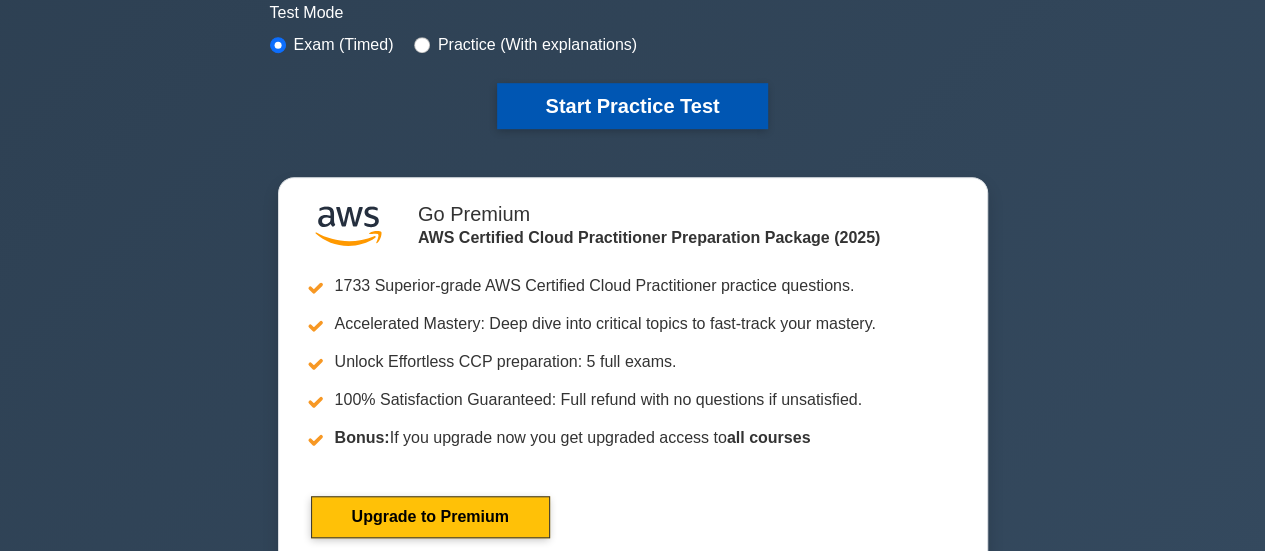 click on "Start Practice Test" at bounding box center [632, 106] 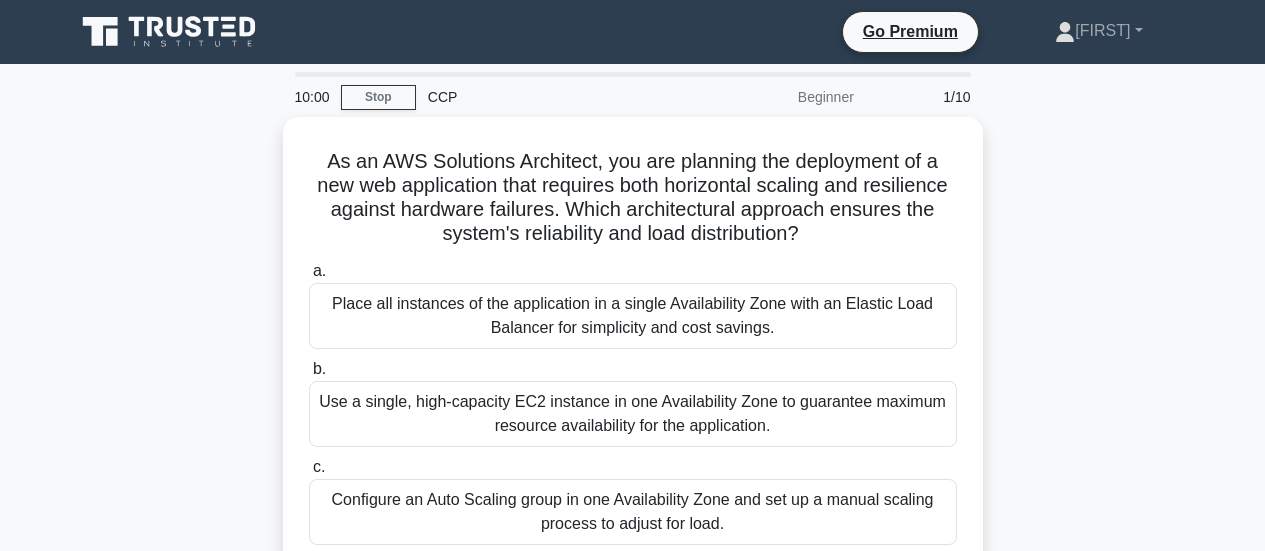 scroll, scrollTop: 0, scrollLeft: 0, axis: both 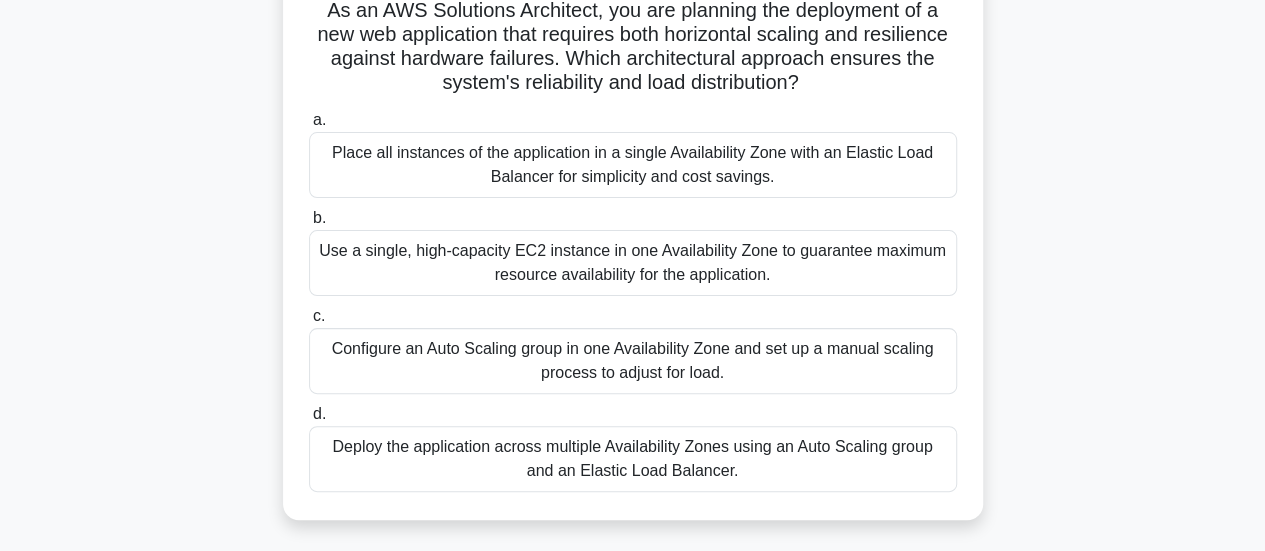 click on "Deploy the application across multiple Availability Zones using an Auto Scaling group and an Elastic Load Balancer." at bounding box center (633, 459) 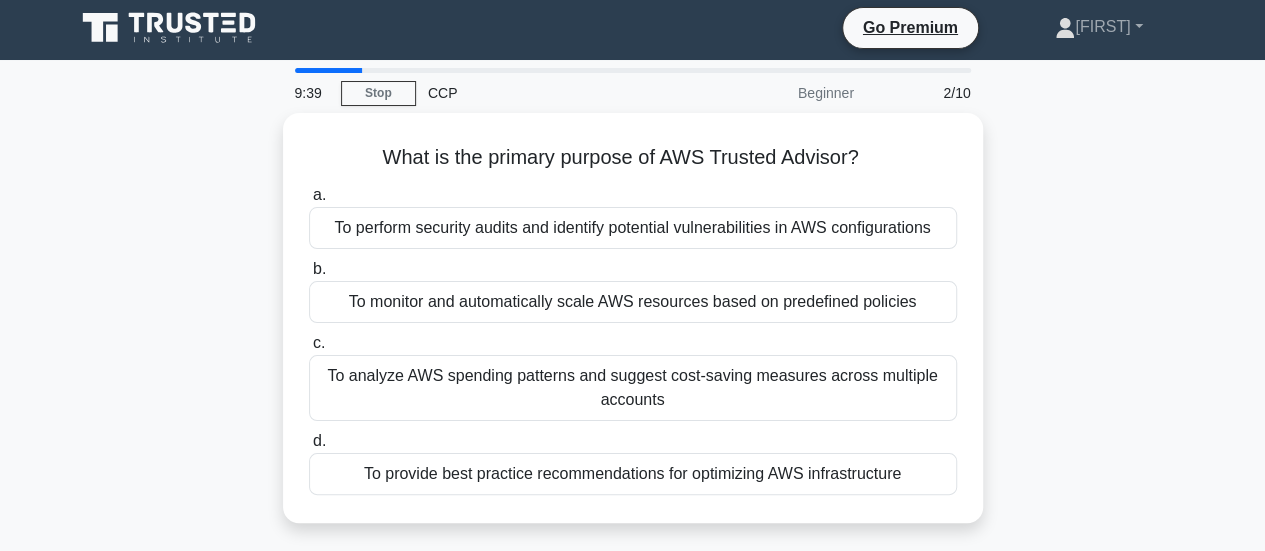 scroll, scrollTop: 0, scrollLeft: 0, axis: both 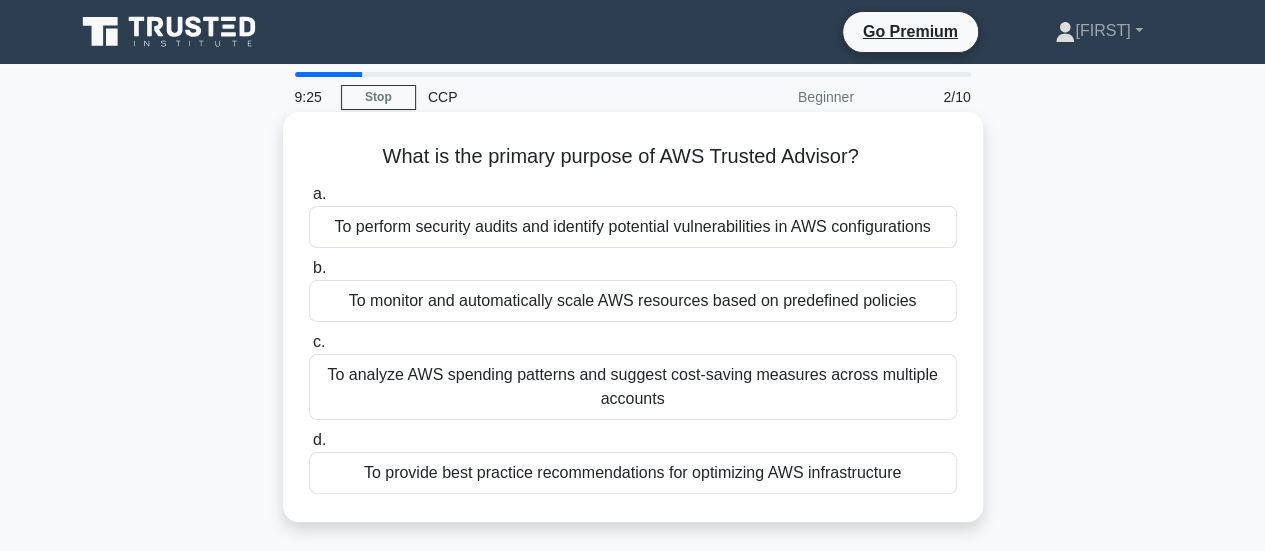 click on "To provide best practice recommendations for optimizing AWS infrastructure" at bounding box center [633, 473] 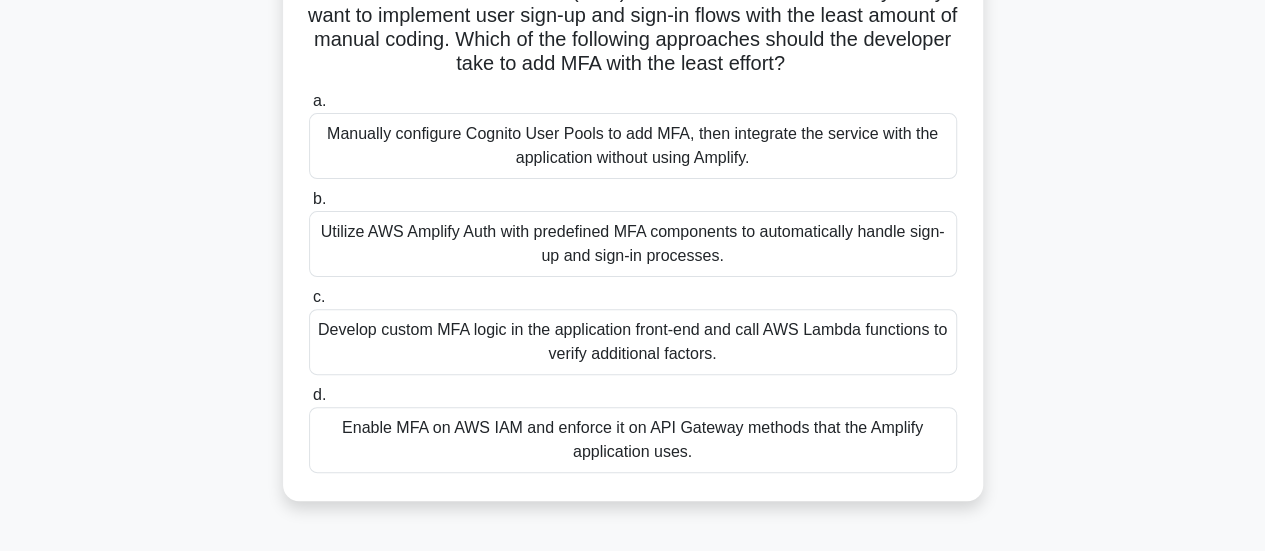 scroll, scrollTop: 200, scrollLeft: 0, axis: vertical 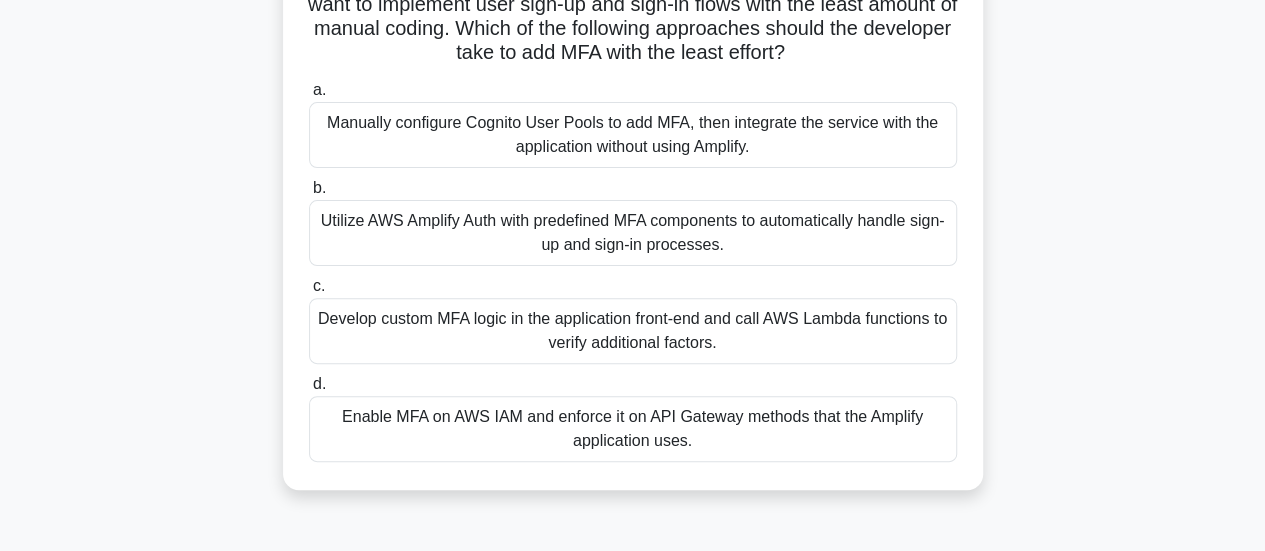 click on "Enable MFA on AWS IAM and enforce it on API Gateway methods that the Amplify application uses." at bounding box center (633, 429) 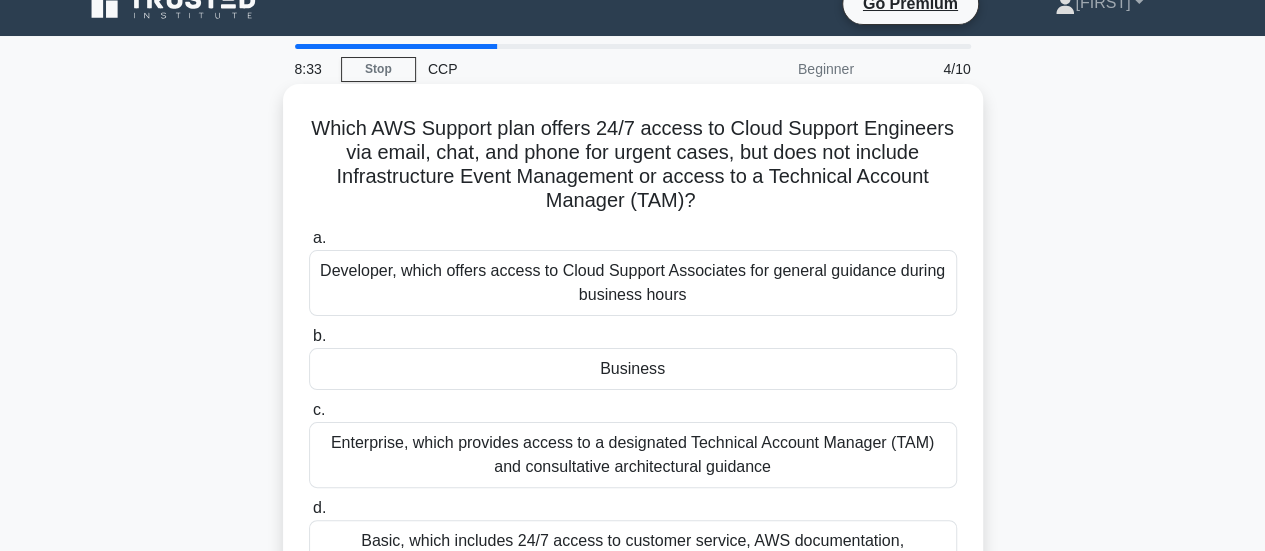 scroll, scrollTop: 9, scrollLeft: 0, axis: vertical 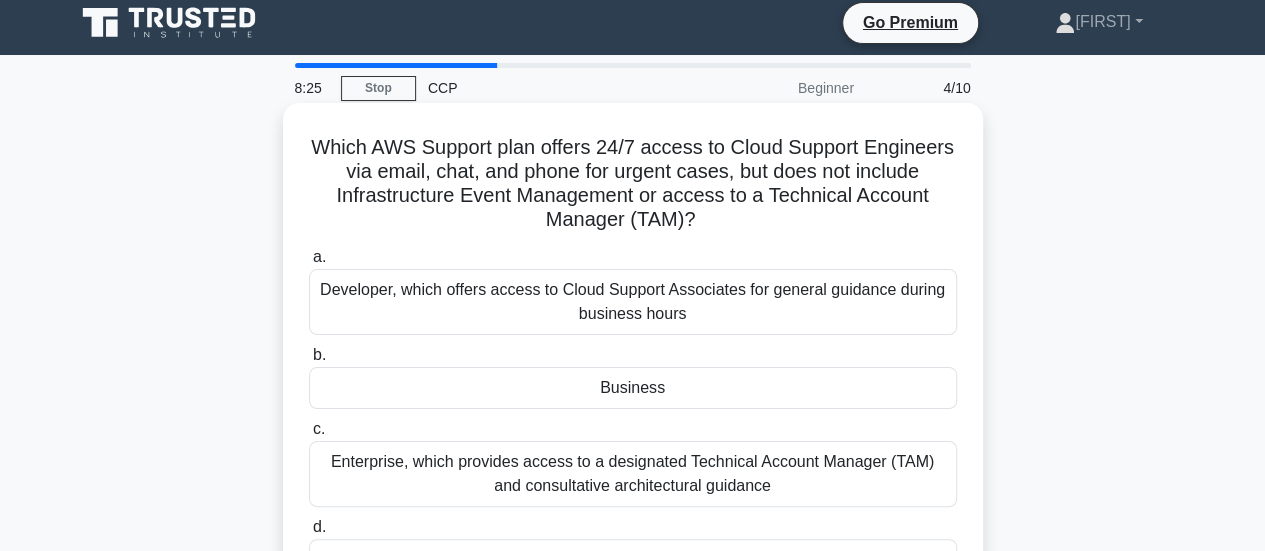 click on "Business" at bounding box center (633, 388) 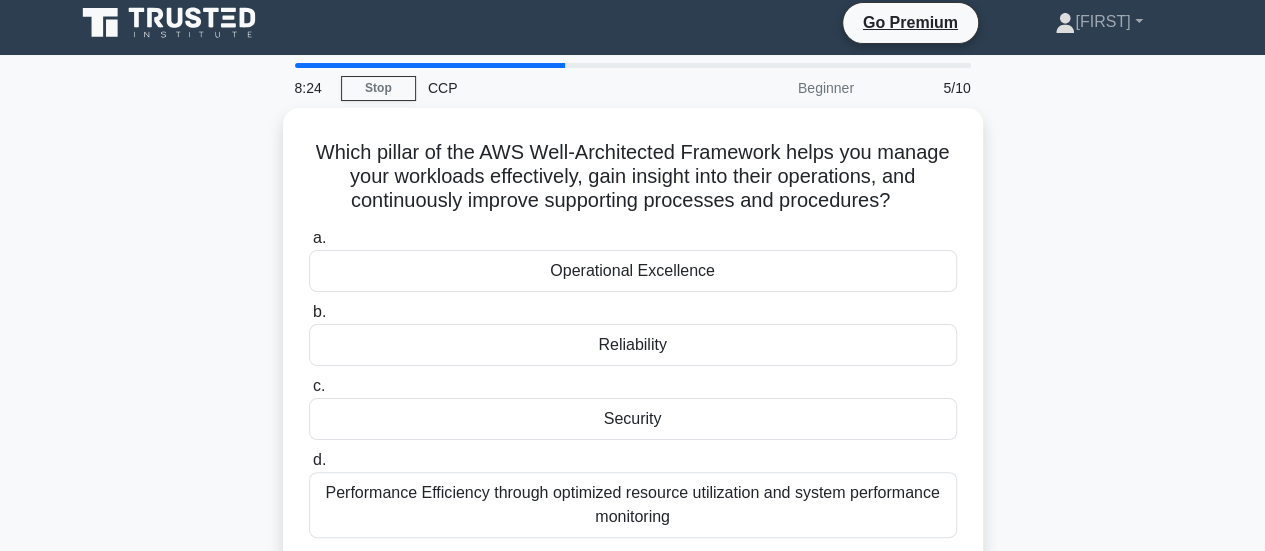 scroll, scrollTop: 0, scrollLeft: 0, axis: both 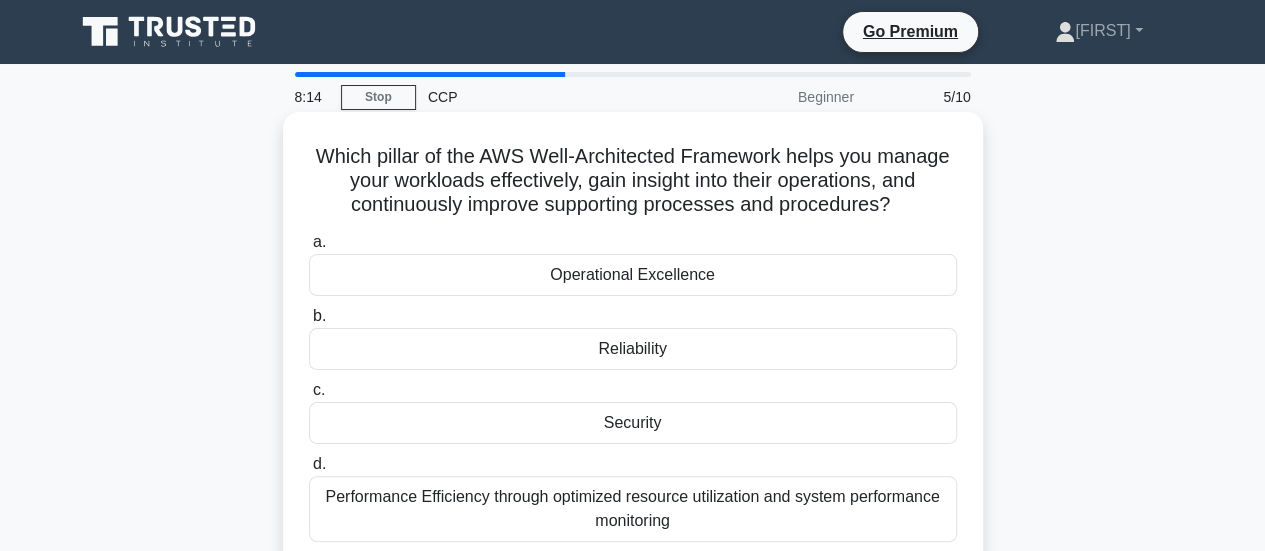 click on "Operational Excellence" at bounding box center [633, 275] 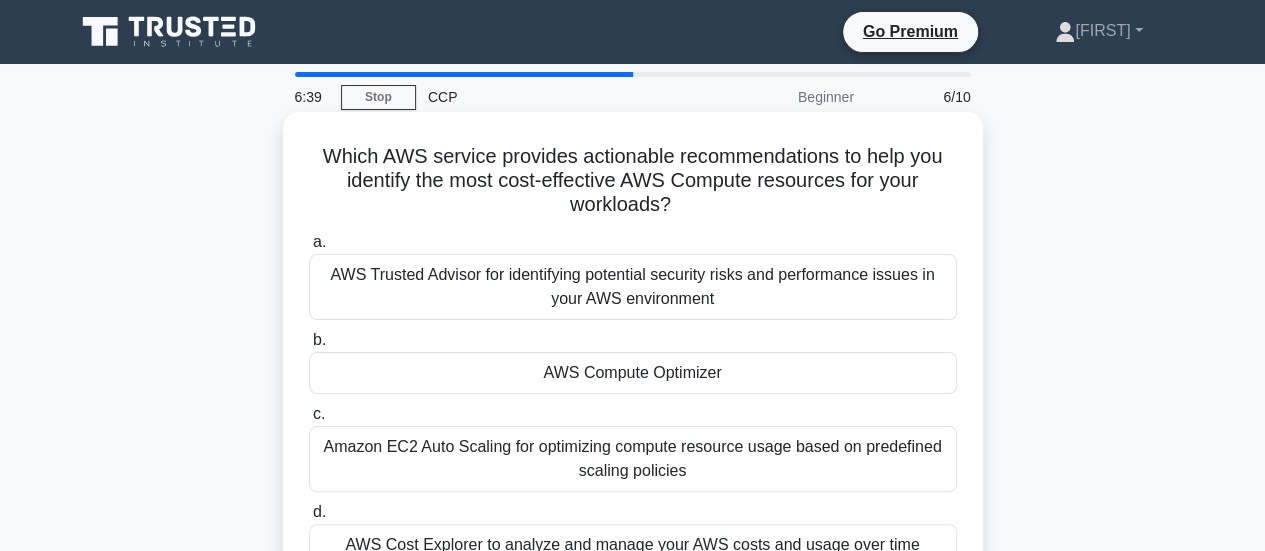click on "AWS Compute Optimizer" at bounding box center (633, 373) 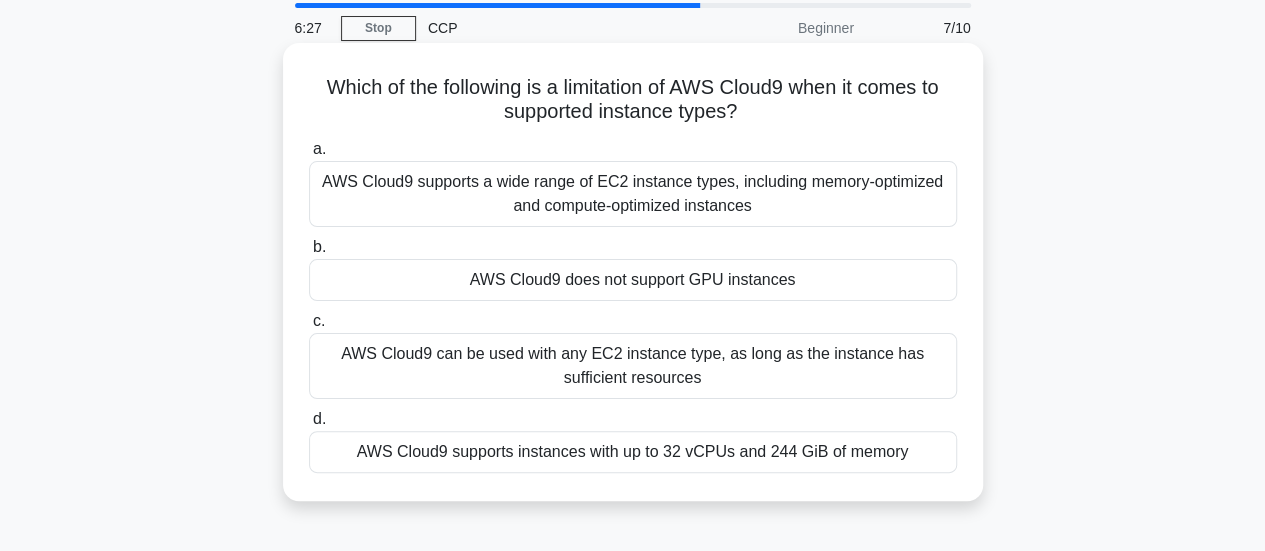 scroll, scrollTop: 70, scrollLeft: 0, axis: vertical 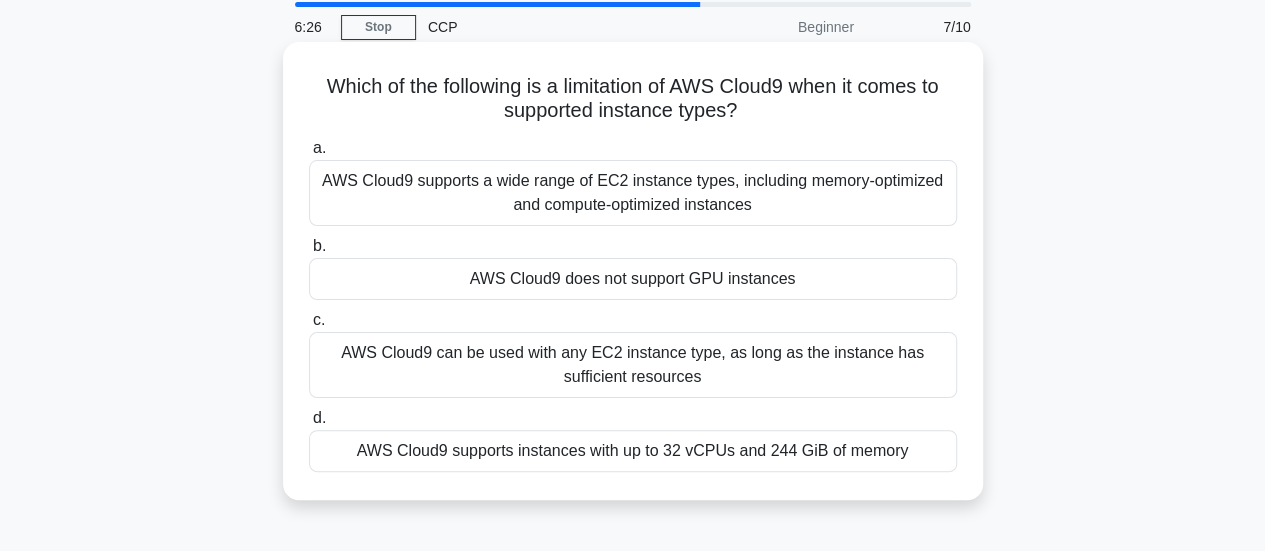 click on "AWS Cloud9 does not support GPU instances" at bounding box center (633, 279) 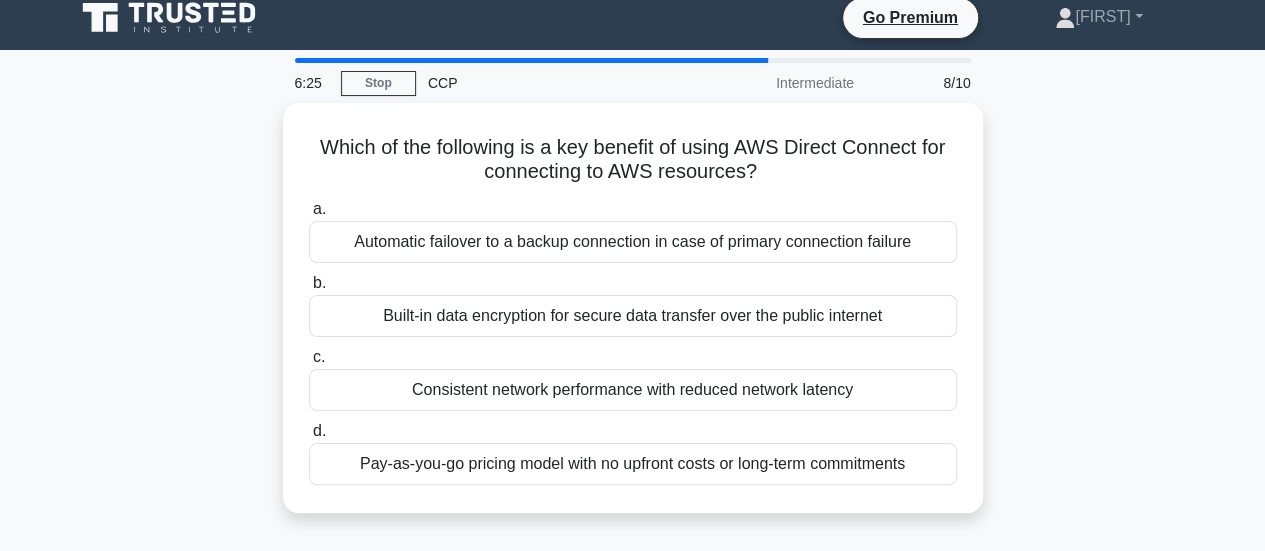 scroll, scrollTop: 0, scrollLeft: 0, axis: both 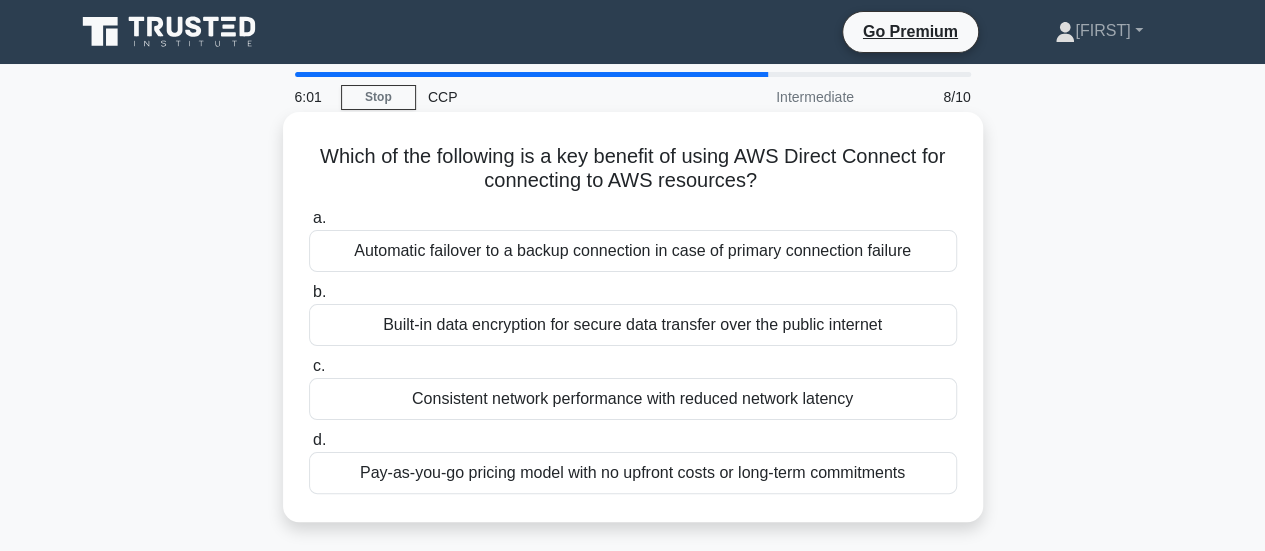 click on "Consistent network performance with reduced network latency" at bounding box center (633, 399) 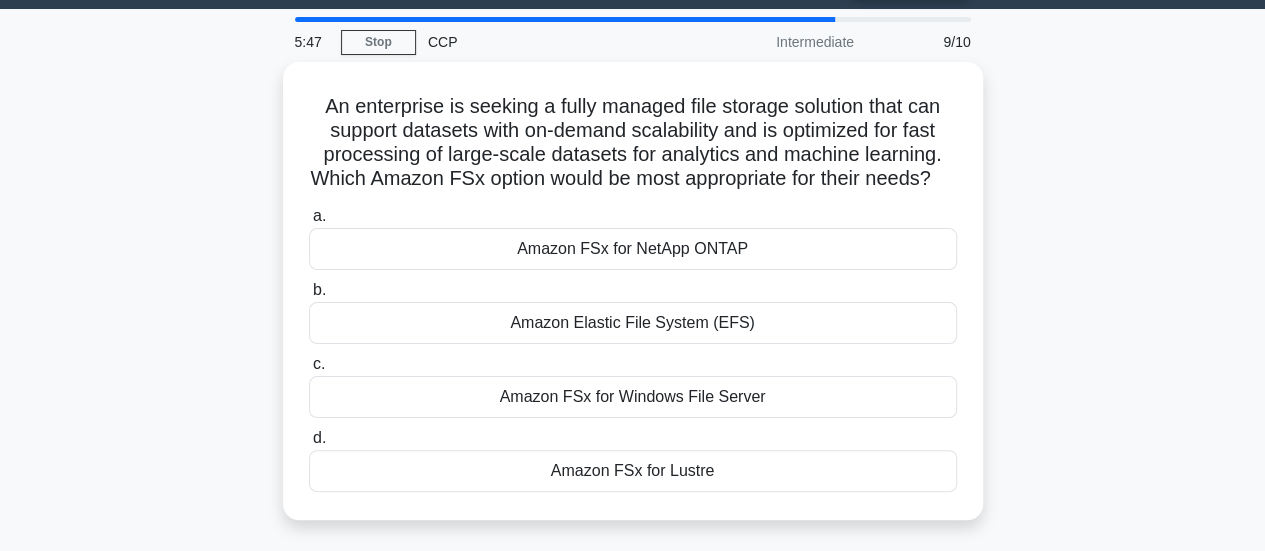 scroll, scrollTop: 58, scrollLeft: 0, axis: vertical 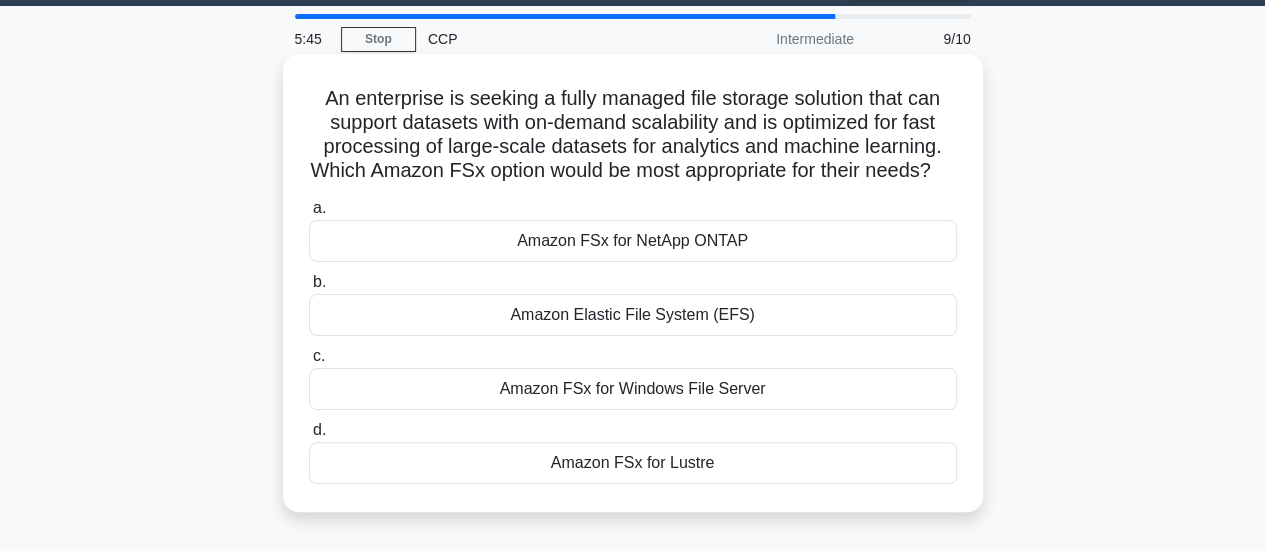 click on "Amazon FSx for Lustre" at bounding box center (633, 463) 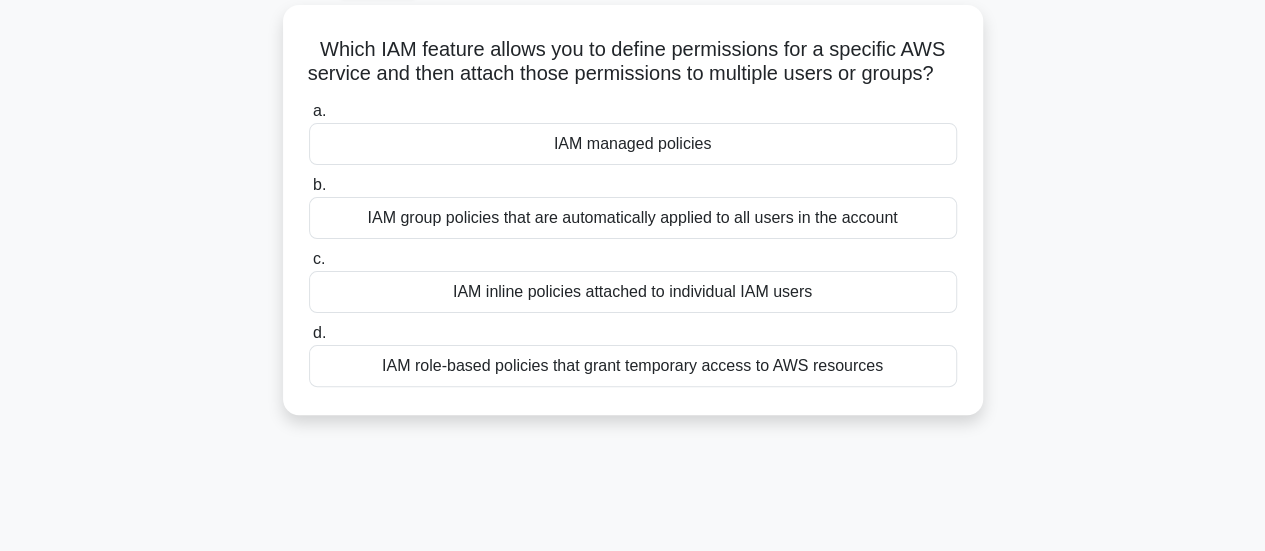 scroll, scrollTop: 131, scrollLeft: 0, axis: vertical 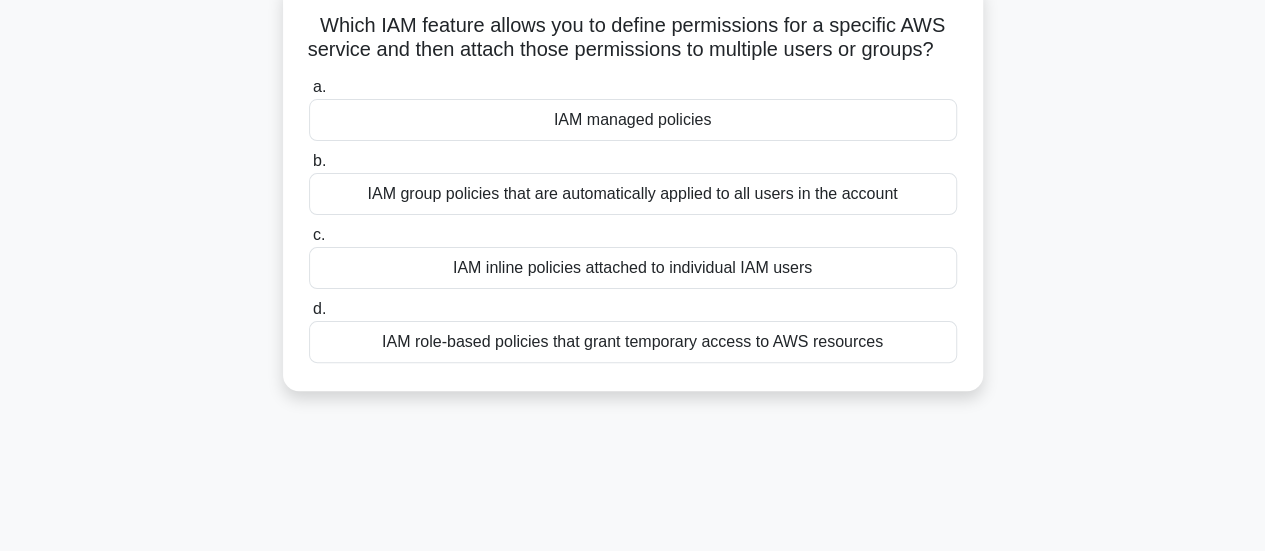 click on "IAM managed policies" at bounding box center (633, 120) 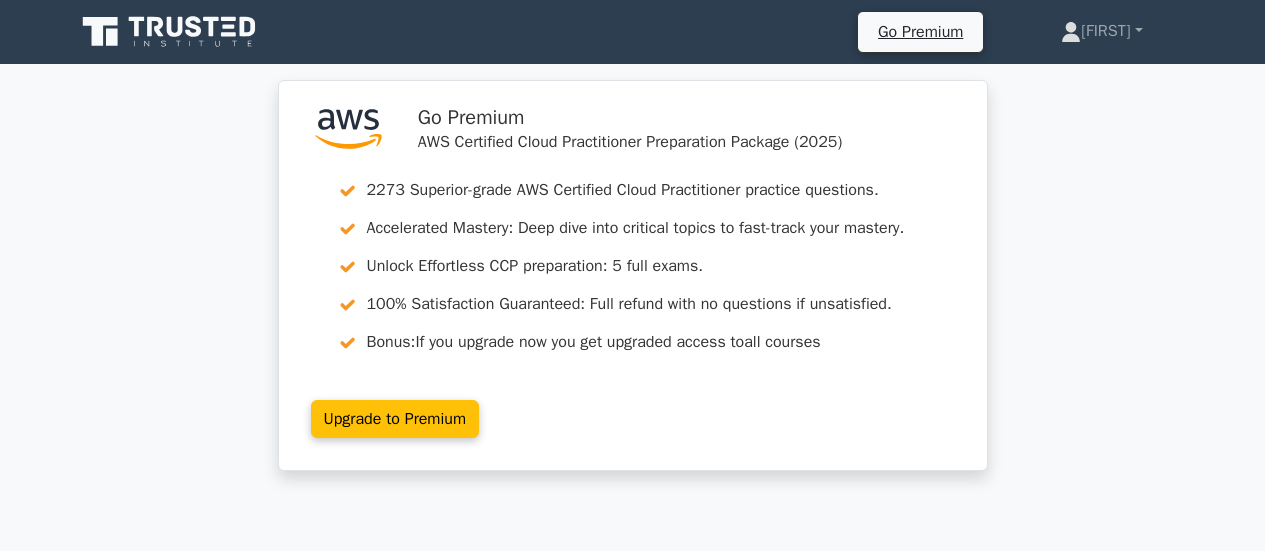 scroll, scrollTop: 85, scrollLeft: 0, axis: vertical 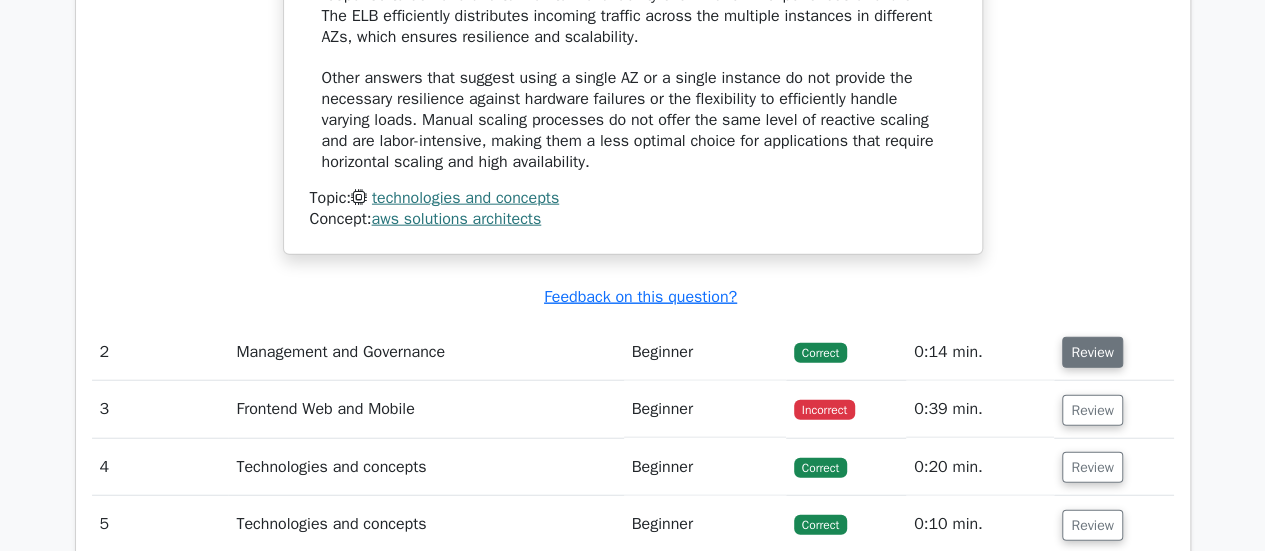 click on "Review" at bounding box center [1092, 352] 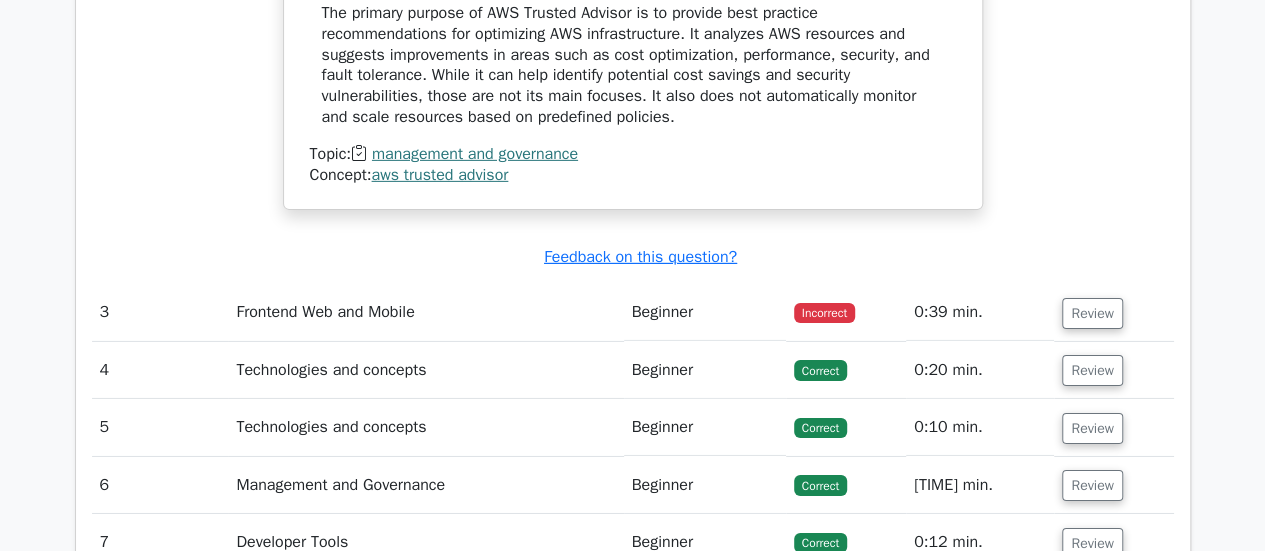 scroll, scrollTop: 3109, scrollLeft: 0, axis: vertical 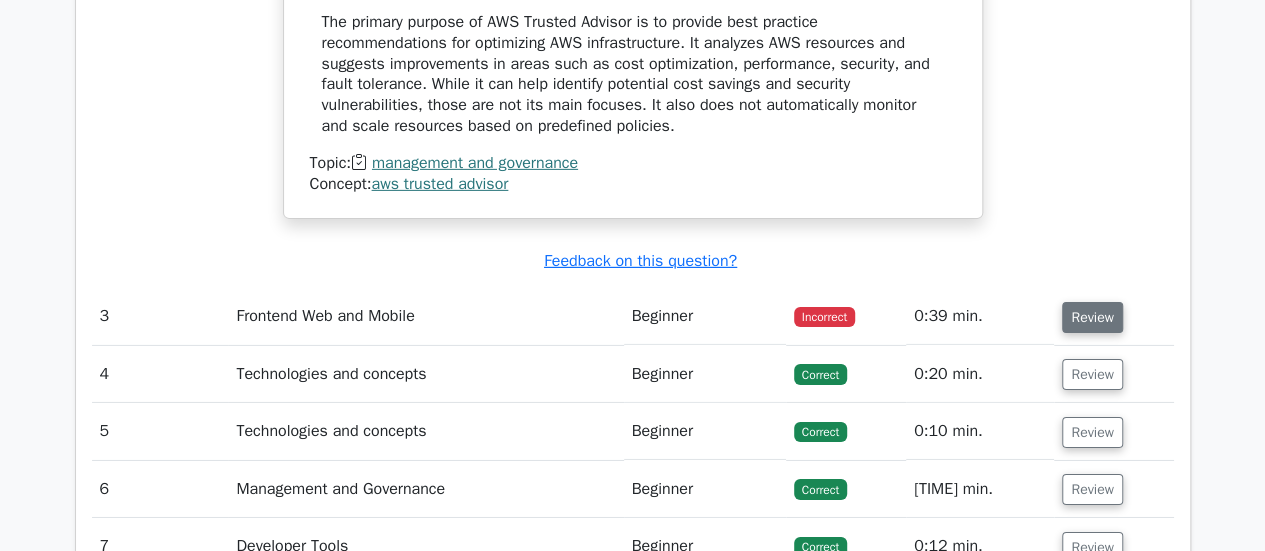 click on "Review" at bounding box center [1092, 317] 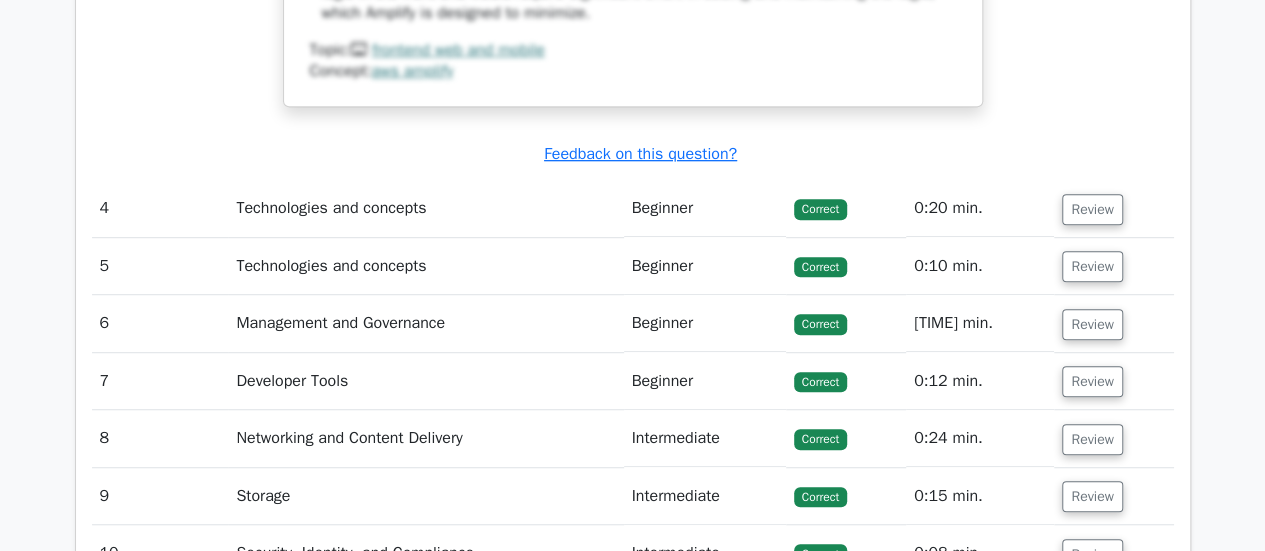 scroll, scrollTop: 4287, scrollLeft: 0, axis: vertical 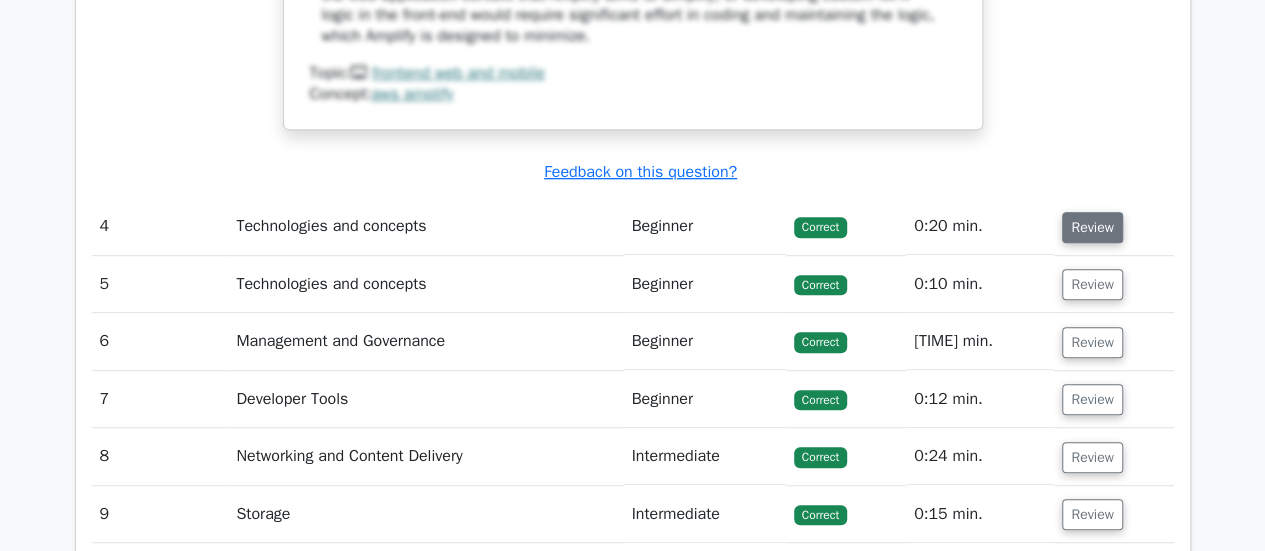 click on "Review" at bounding box center (1092, 227) 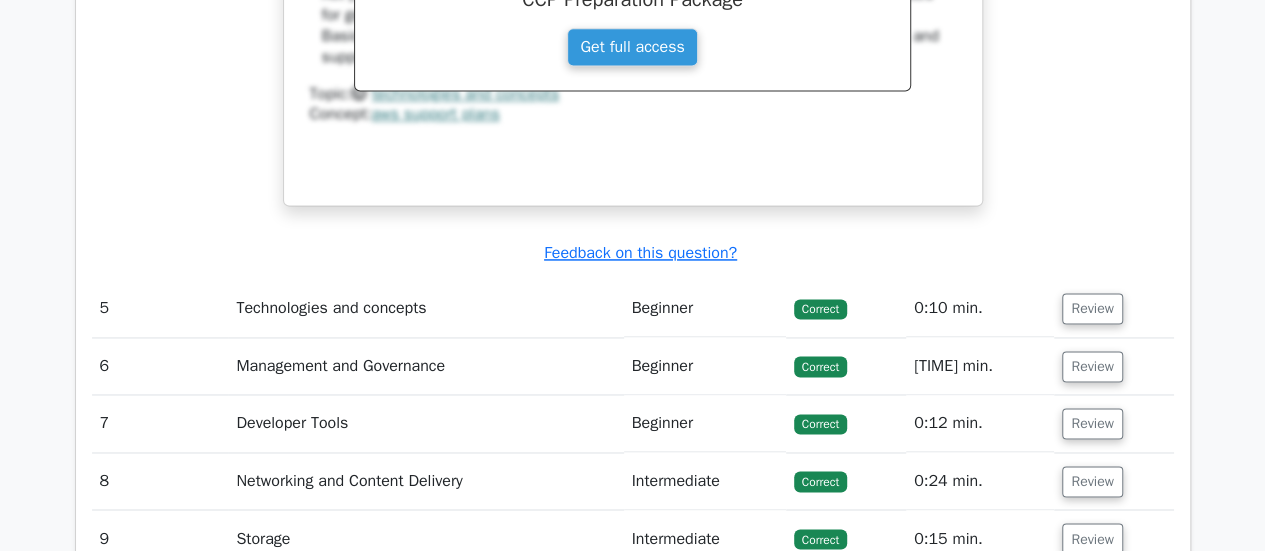 scroll, scrollTop: 5187, scrollLeft: 0, axis: vertical 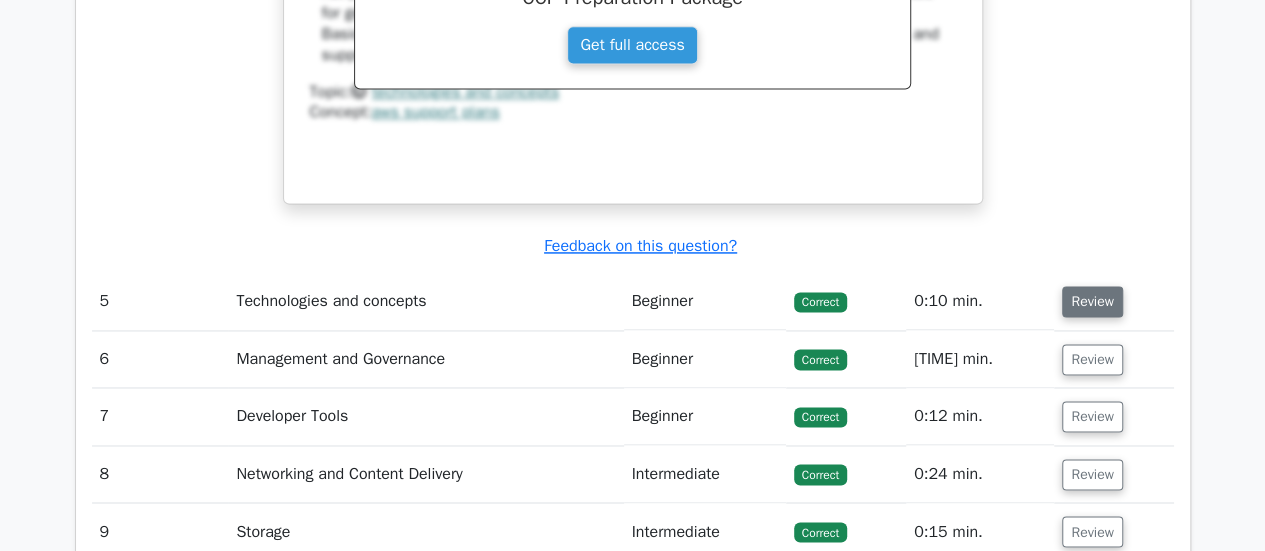 click on "Review" at bounding box center [1092, 301] 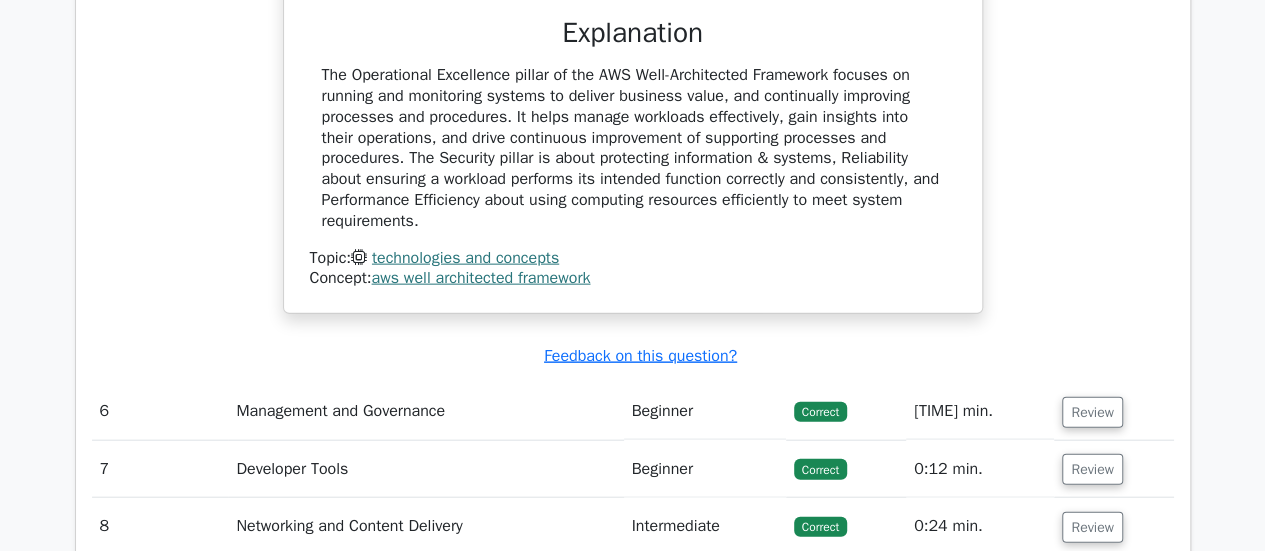 scroll, scrollTop: 5931, scrollLeft: 0, axis: vertical 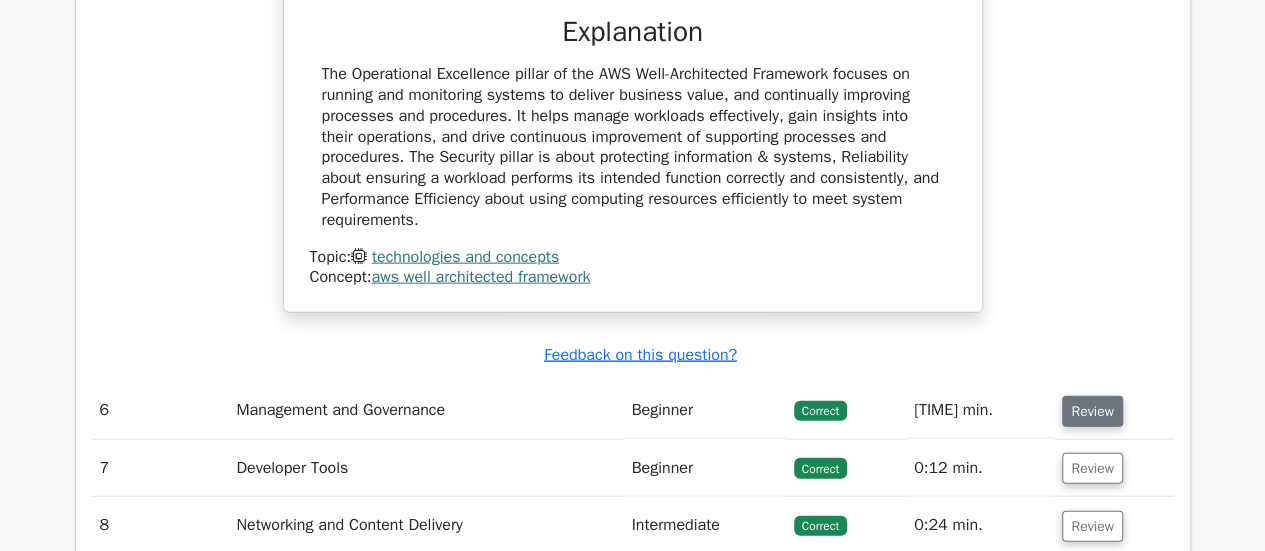 click on "Review" at bounding box center (1092, 411) 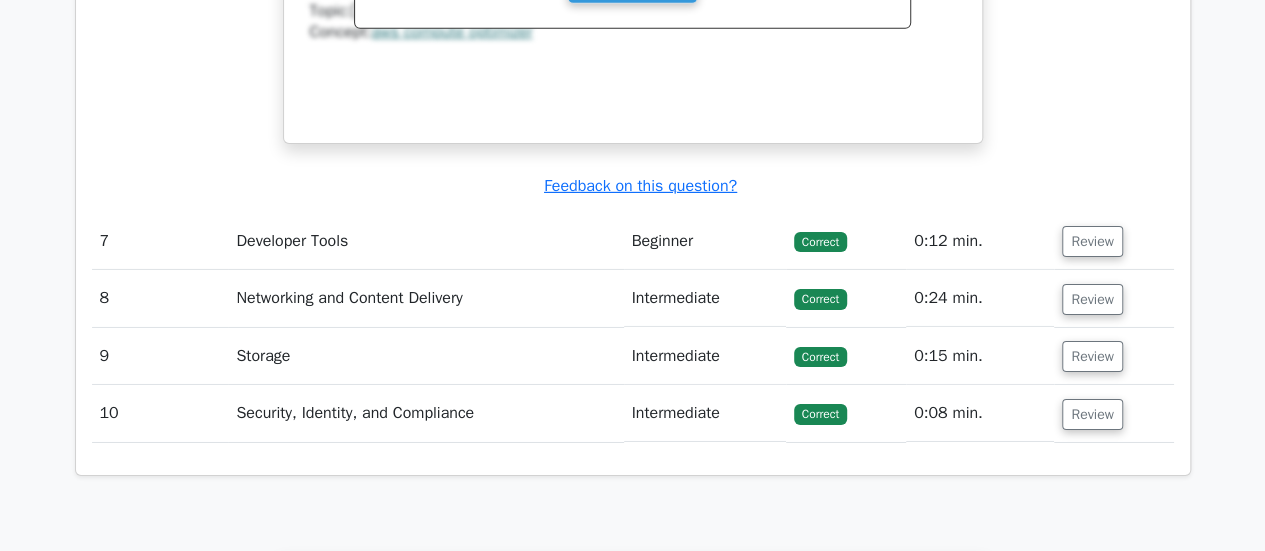 scroll, scrollTop: 7032, scrollLeft: 0, axis: vertical 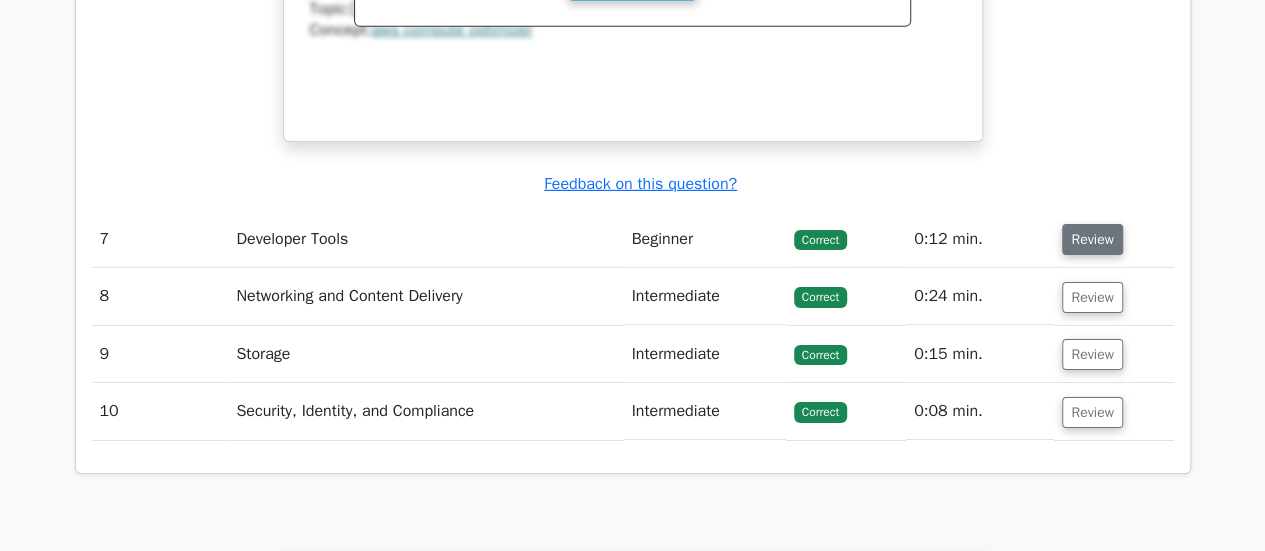 click on "Review" at bounding box center (1092, 239) 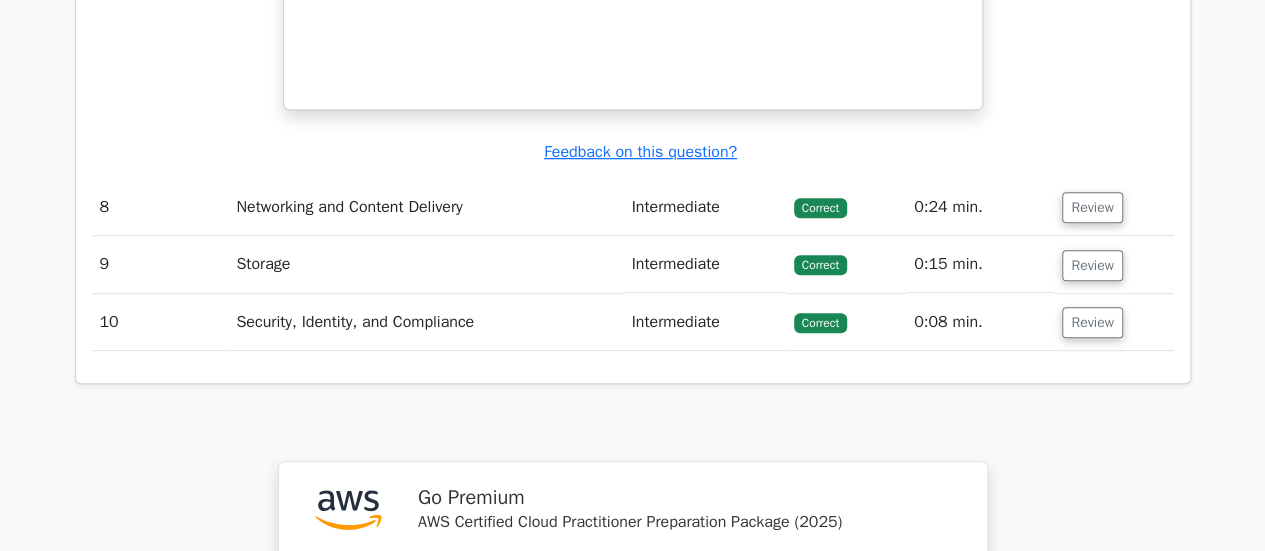 scroll, scrollTop: 7977, scrollLeft: 0, axis: vertical 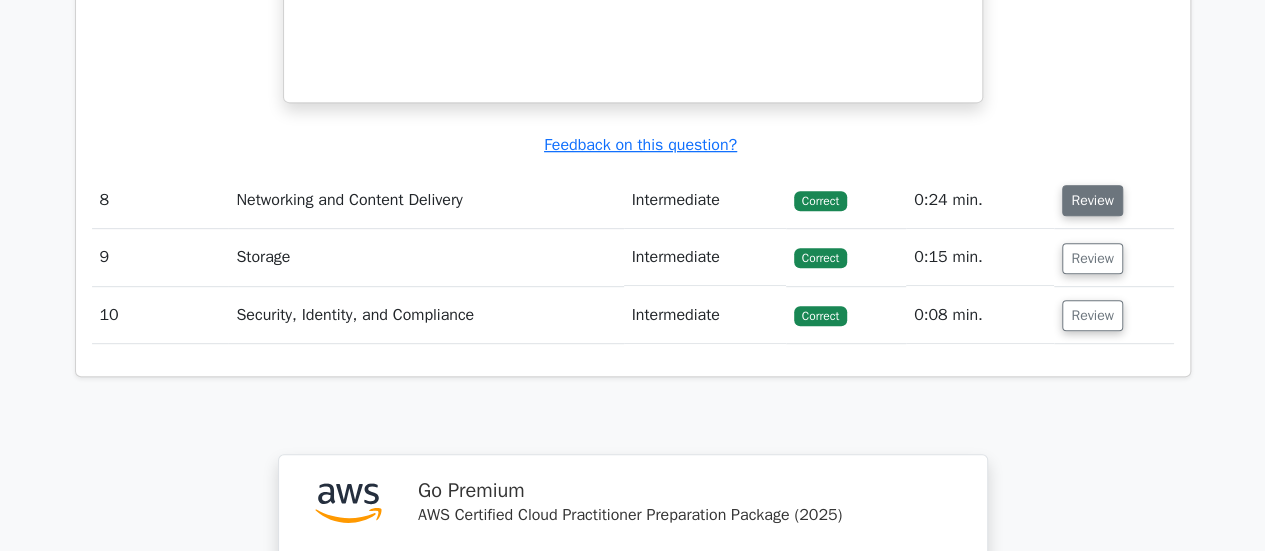 click on "Review" at bounding box center (1092, 200) 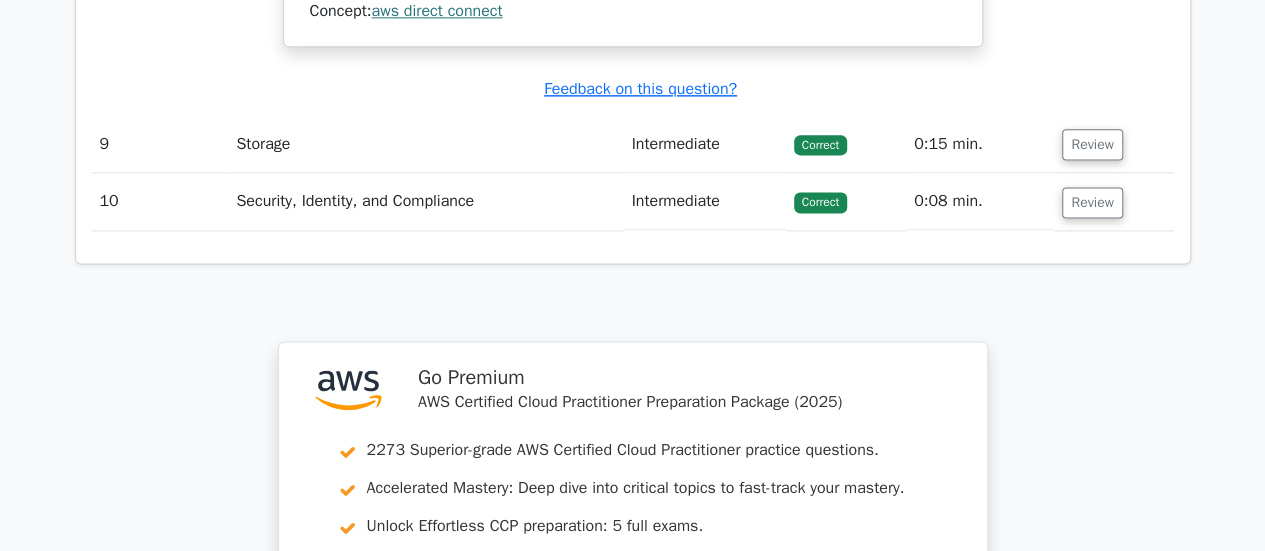 scroll, scrollTop: 8863, scrollLeft: 0, axis: vertical 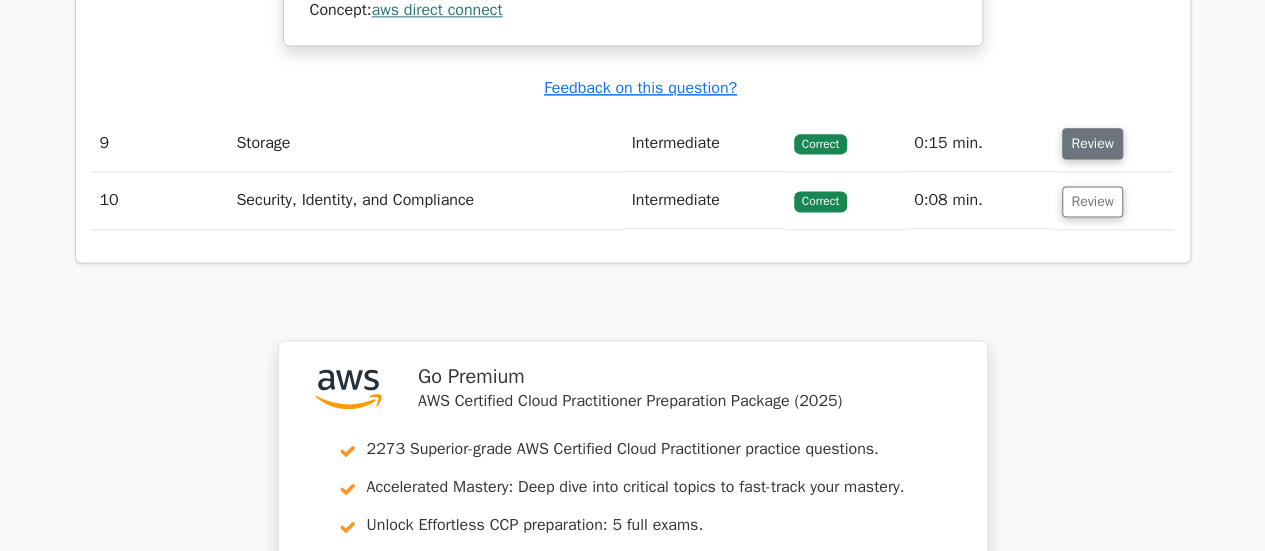 click on "Review" at bounding box center [1092, 143] 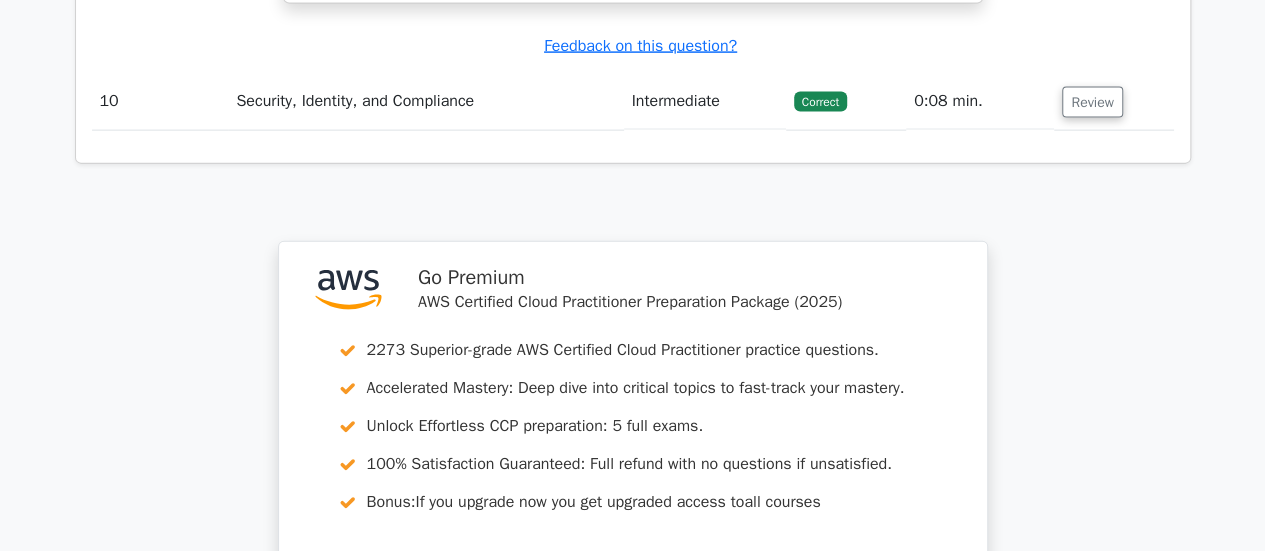 scroll, scrollTop: 9824, scrollLeft: 0, axis: vertical 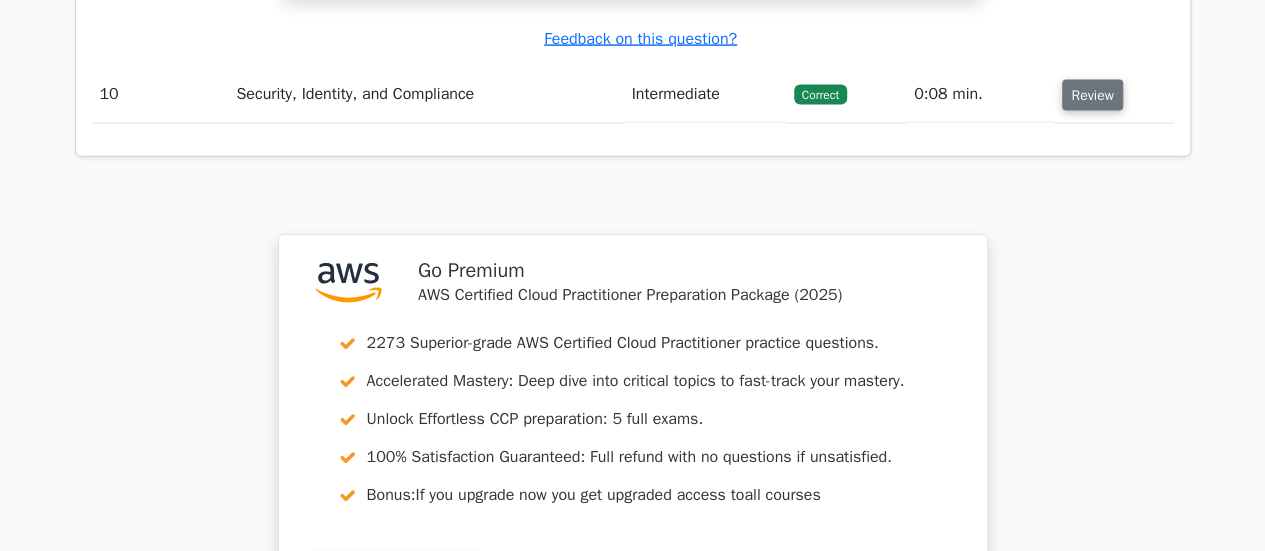 click on "Review" at bounding box center (1092, 95) 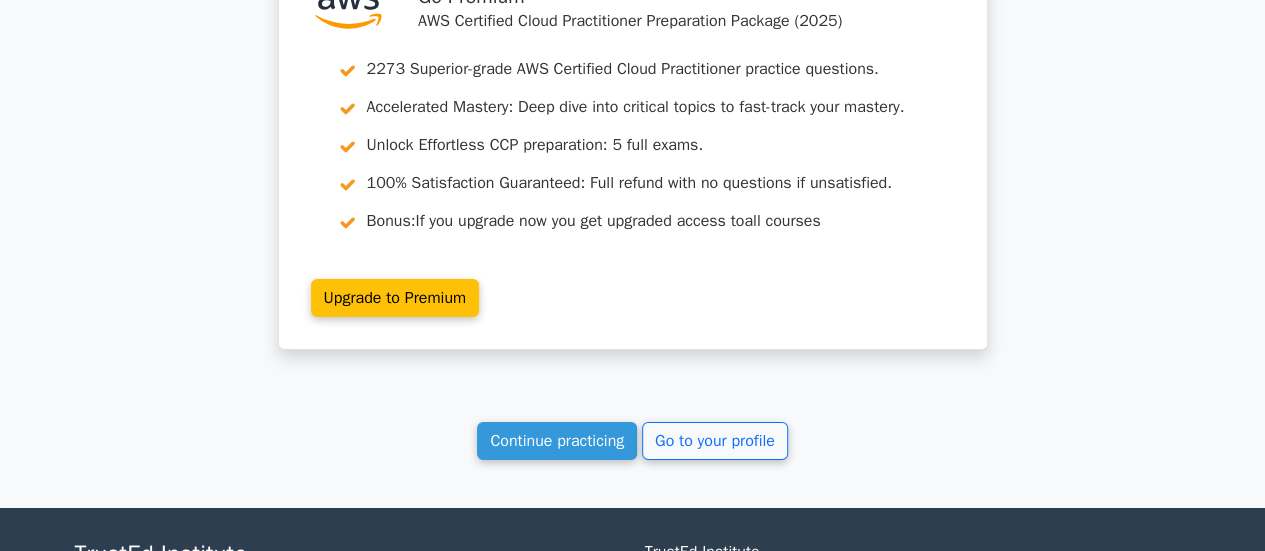 scroll, scrollTop: 11069, scrollLeft: 0, axis: vertical 